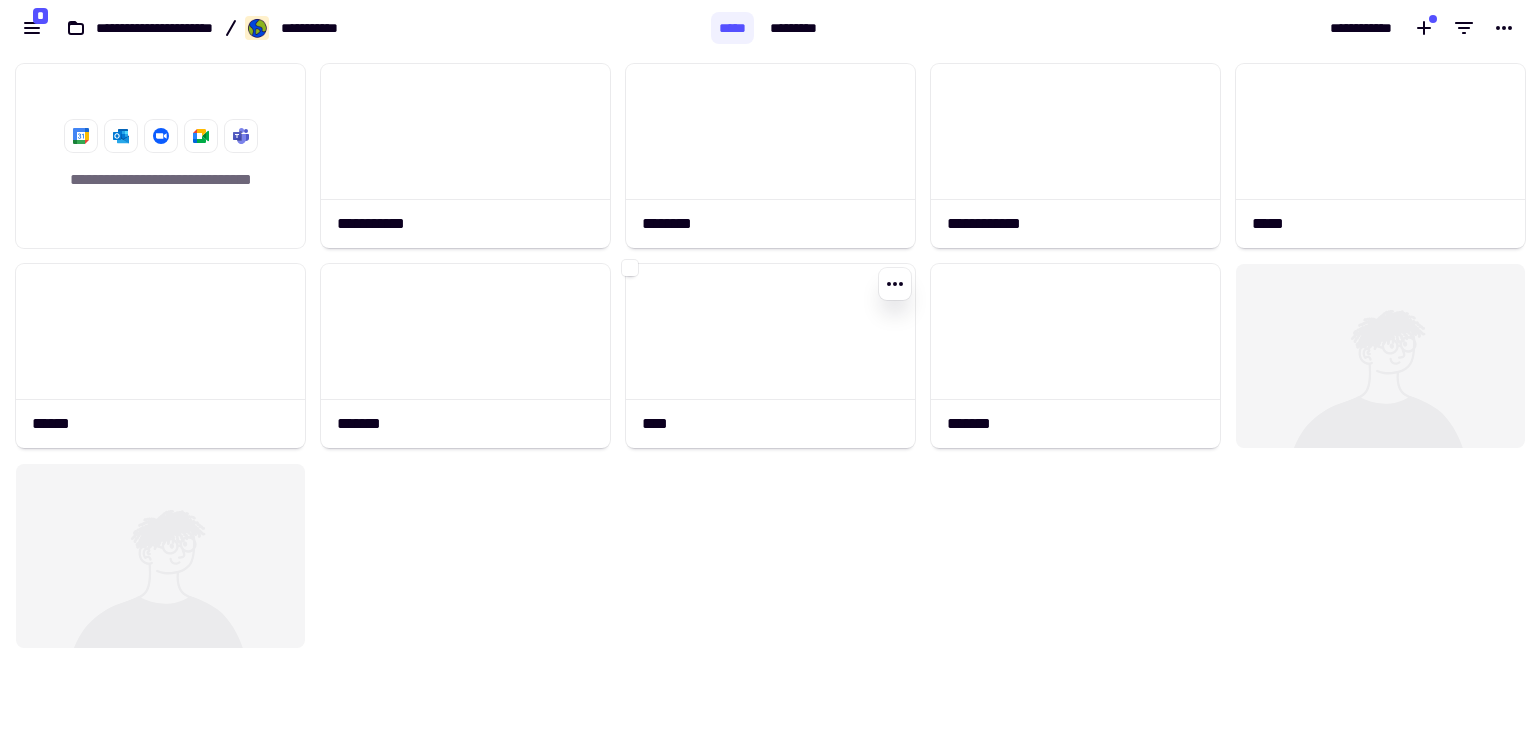 click 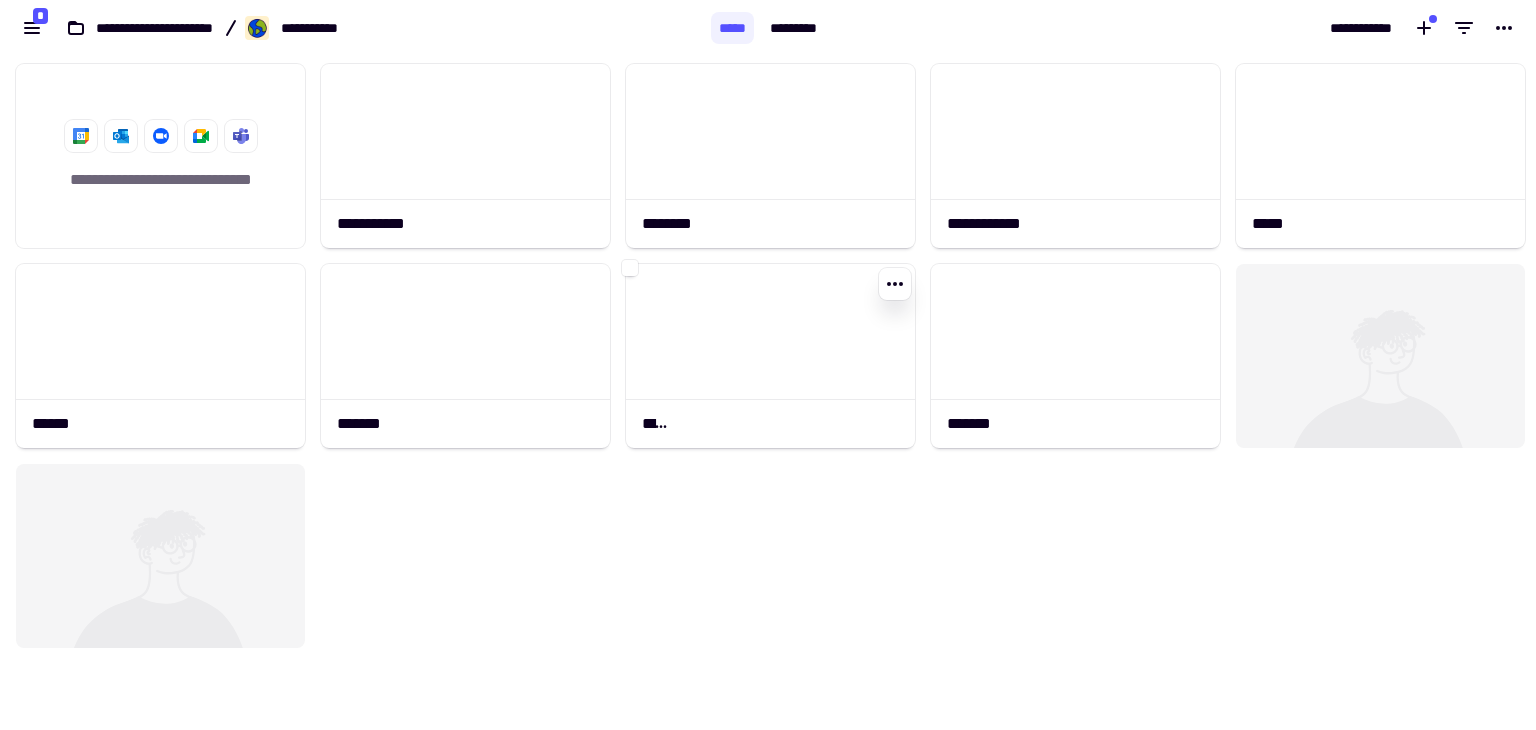 scroll, scrollTop: 0, scrollLeft: 0, axis: both 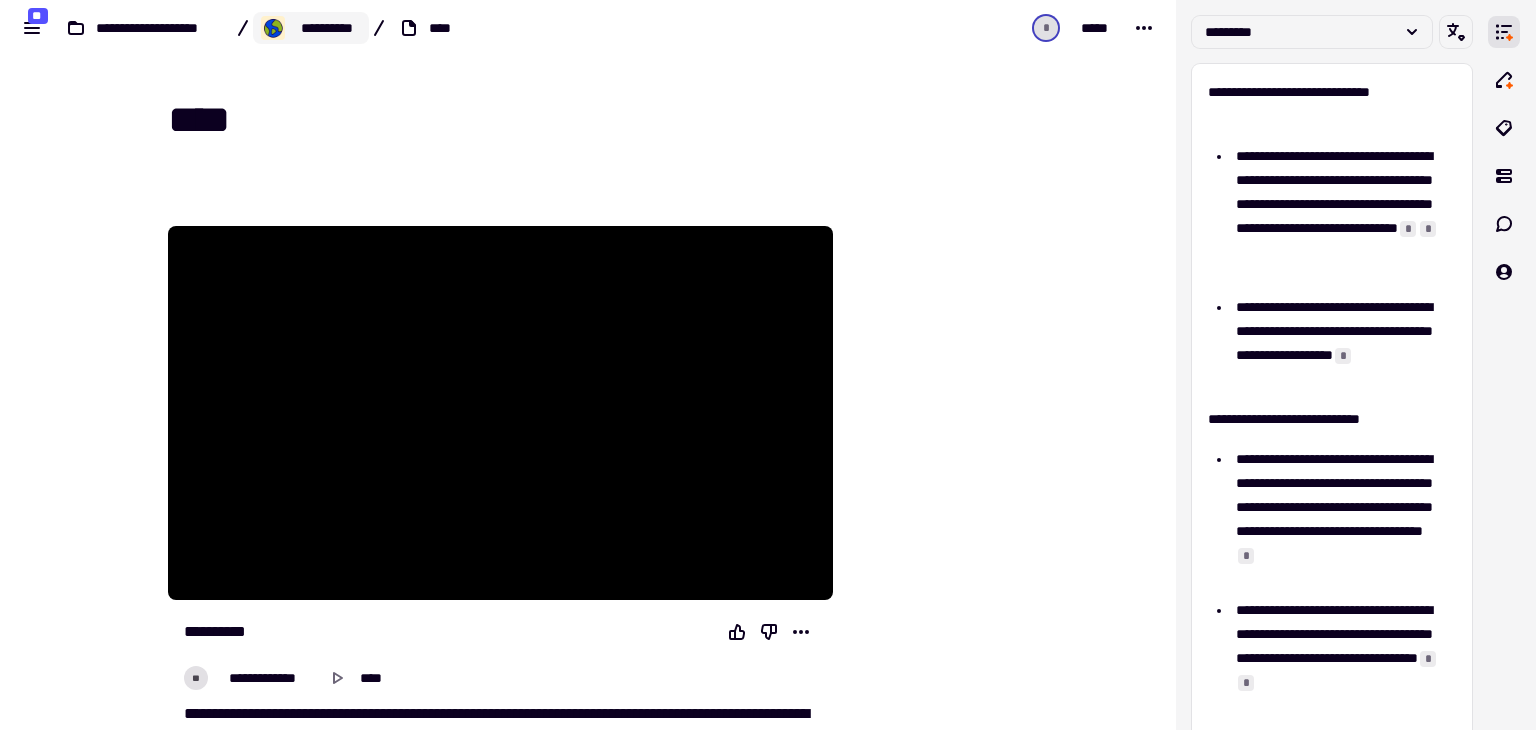 click on "**********" 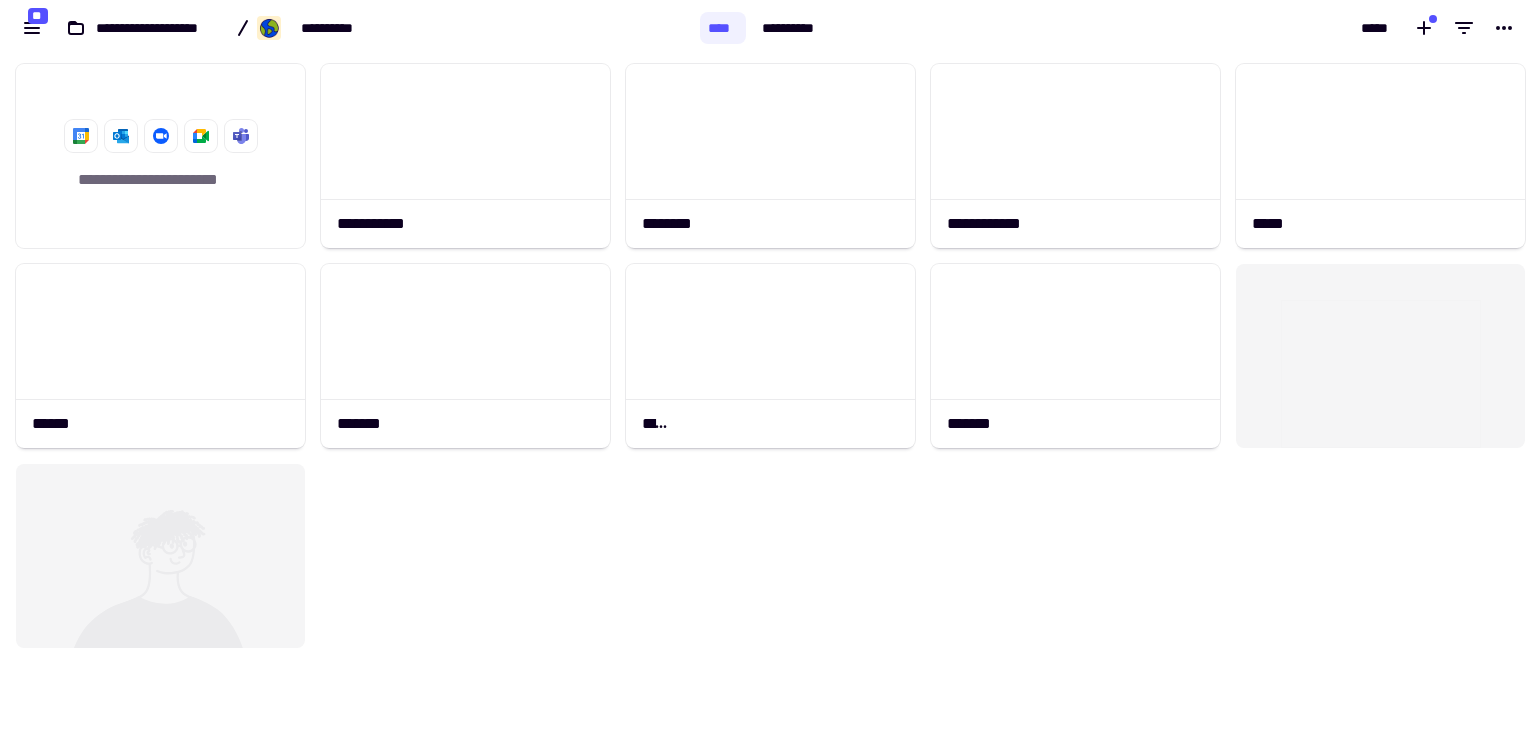 scroll, scrollTop: 16, scrollLeft: 16, axis: both 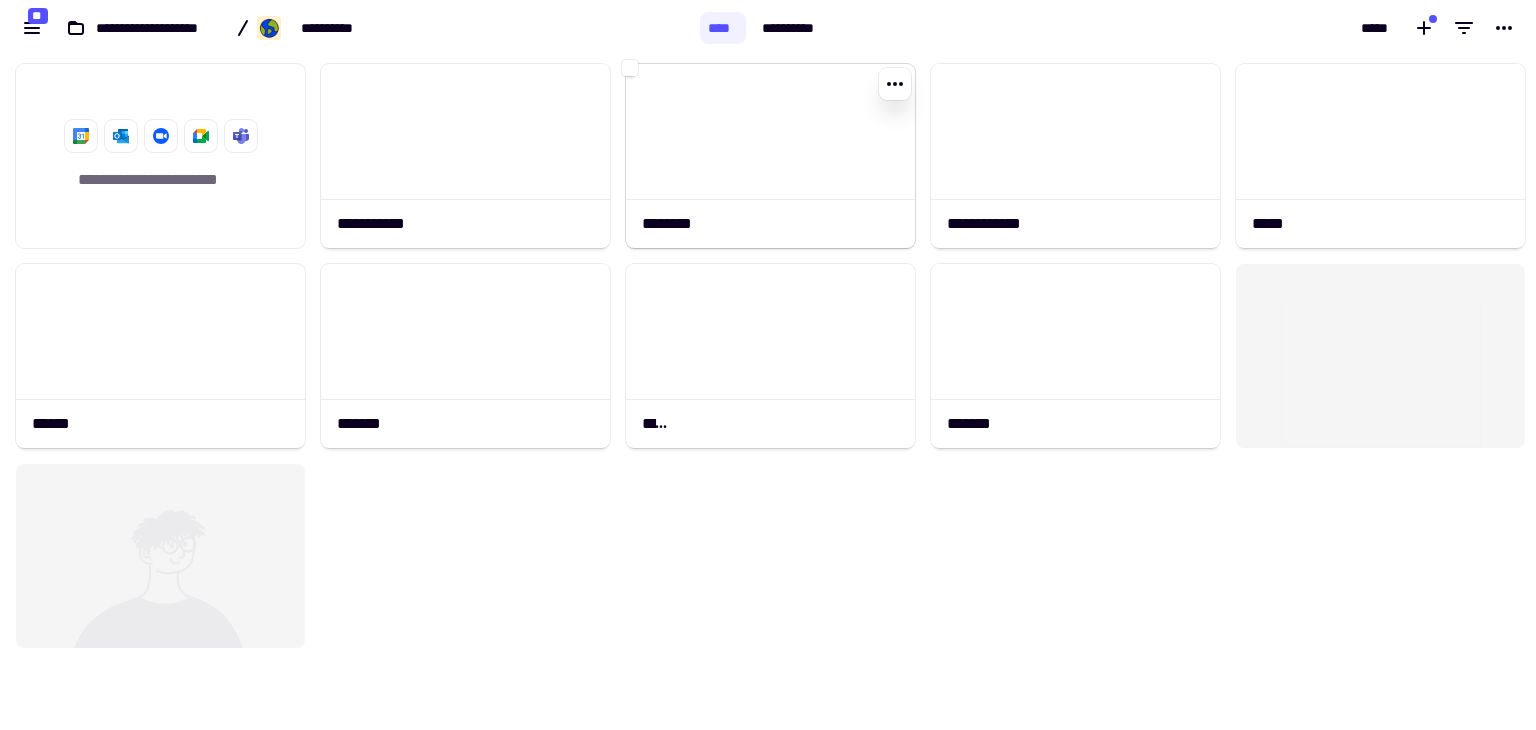 click 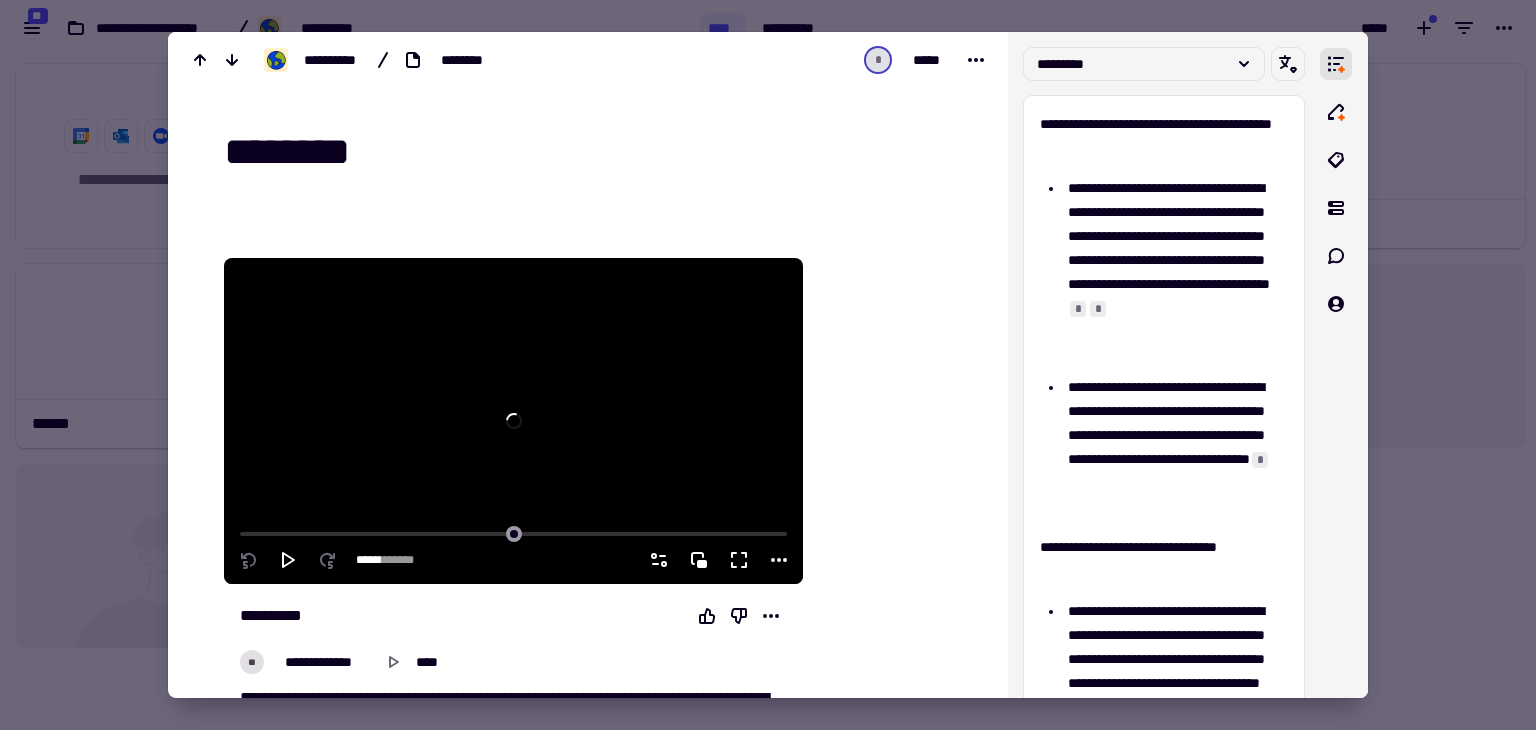 click 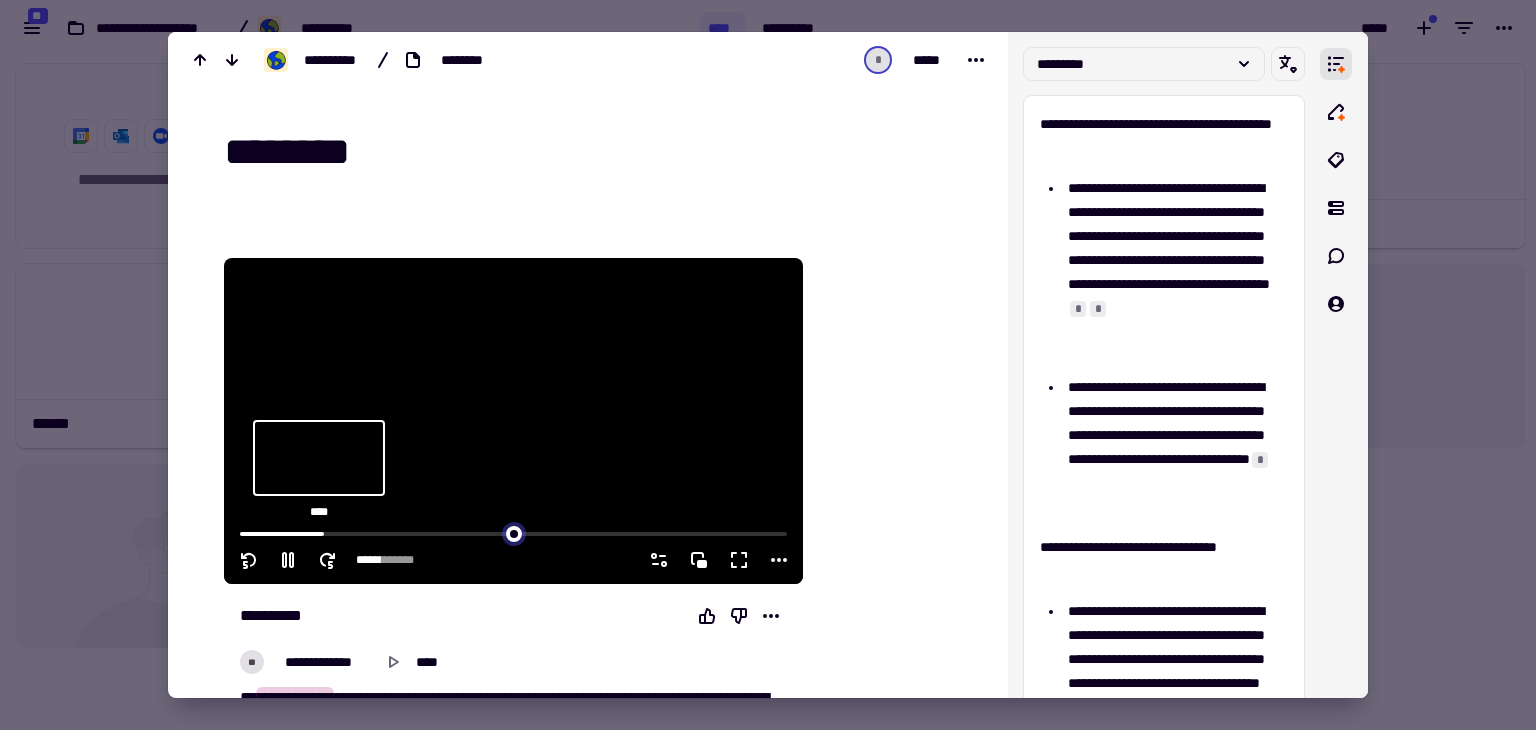 click at bounding box center [513, 532] 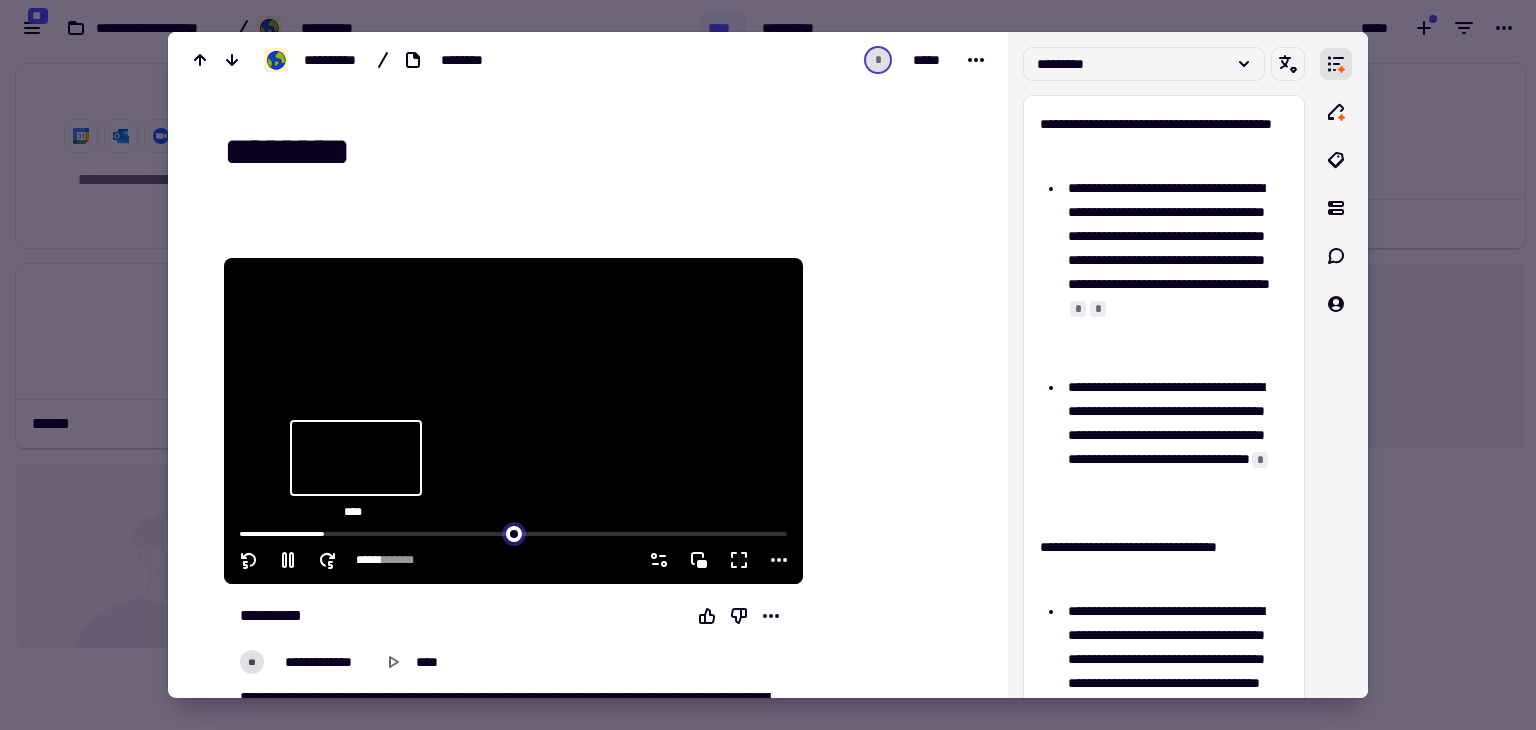 click at bounding box center (513, 532) 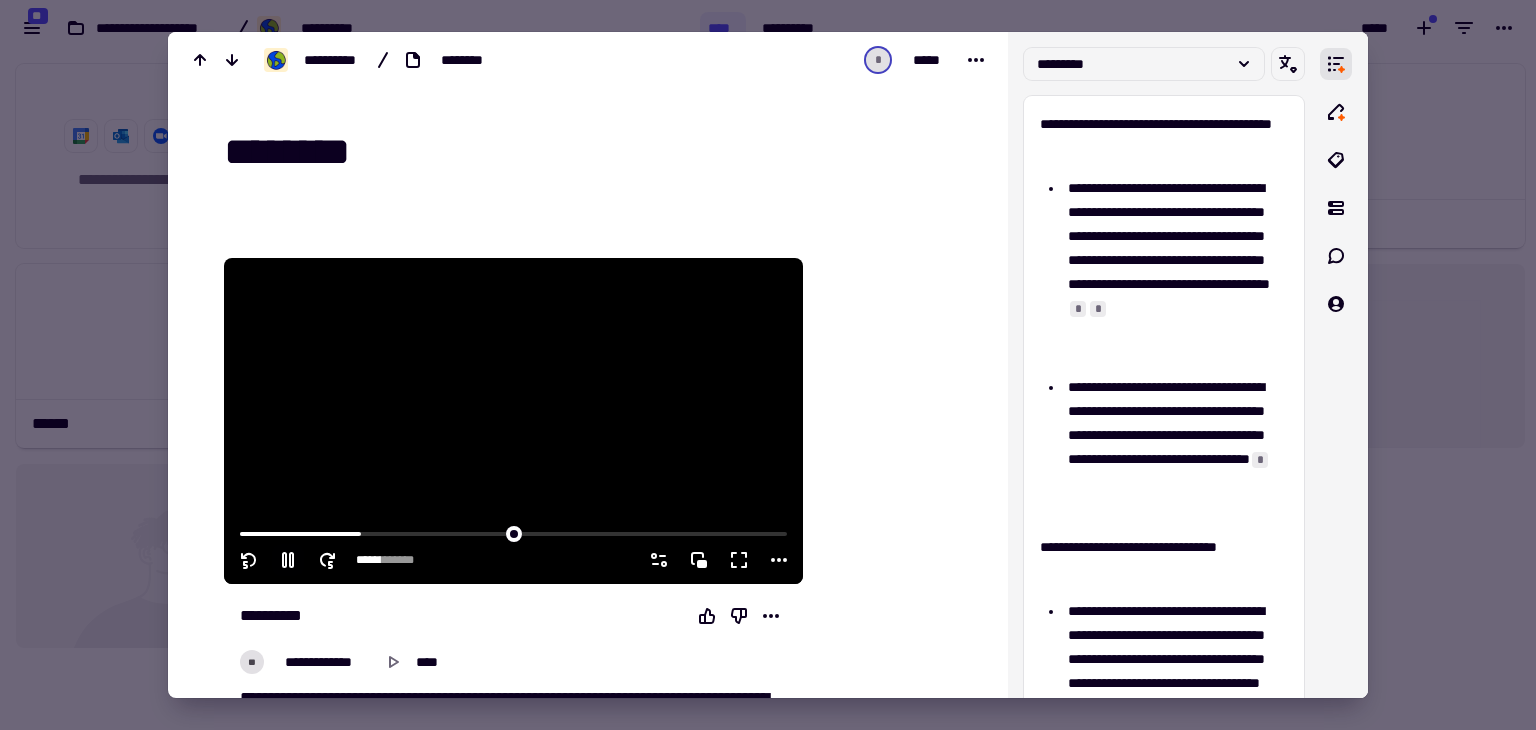 click at bounding box center (513, 421) 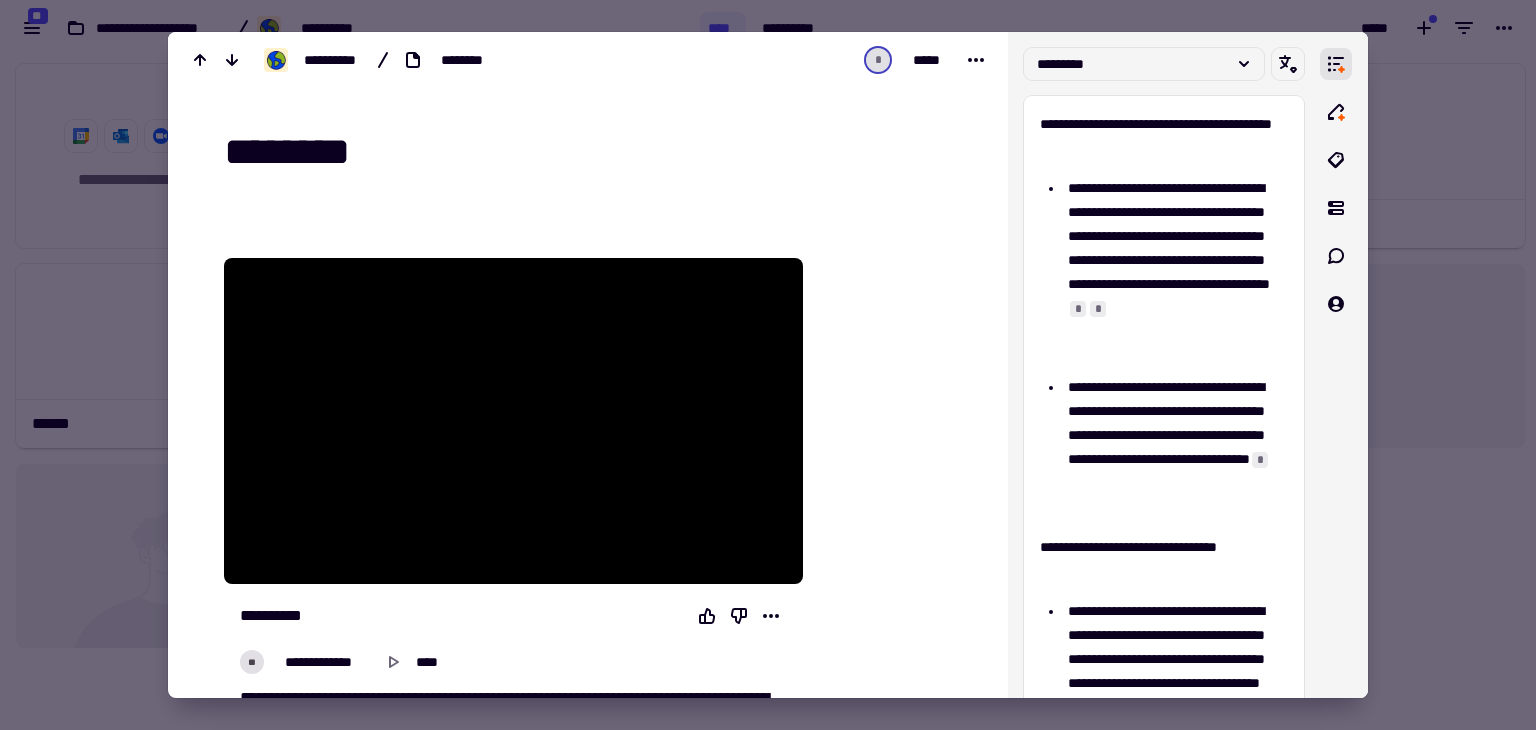 type on "******" 